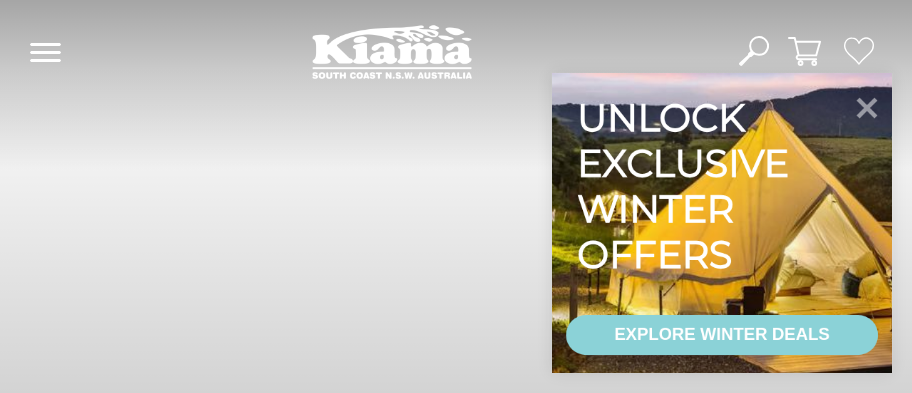 scroll, scrollTop: 0, scrollLeft: 0, axis: both 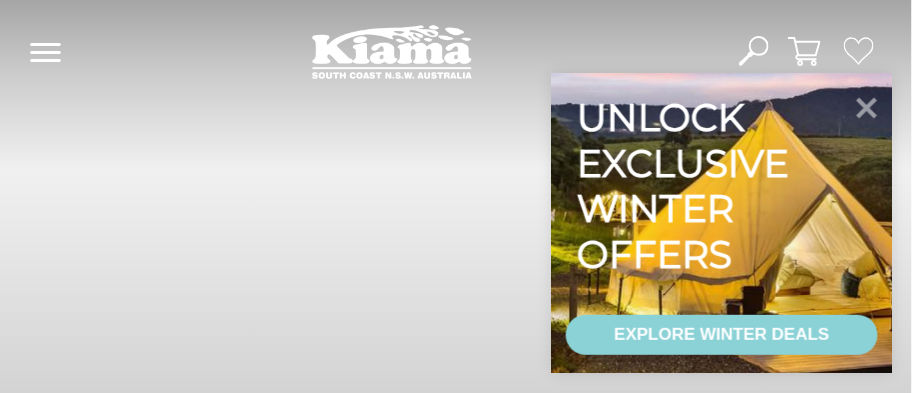 click on "EXPLORE WINTER DEALS" at bounding box center [721, 335] 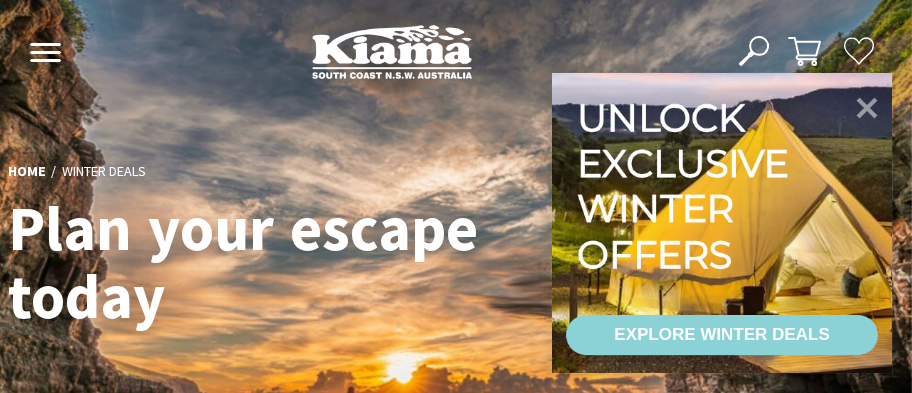 scroll, scrollTop: 0, scrollLeft: 0, axis: both 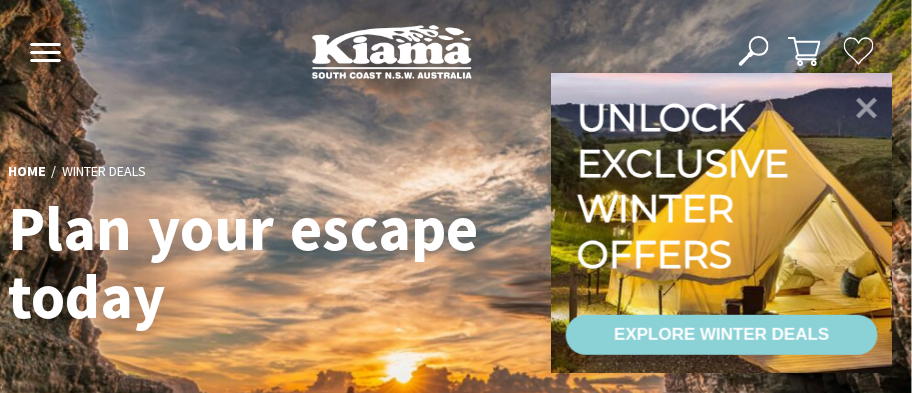 click on "EXPLORE WINTER DEALS" at bounding box center [721, 335] 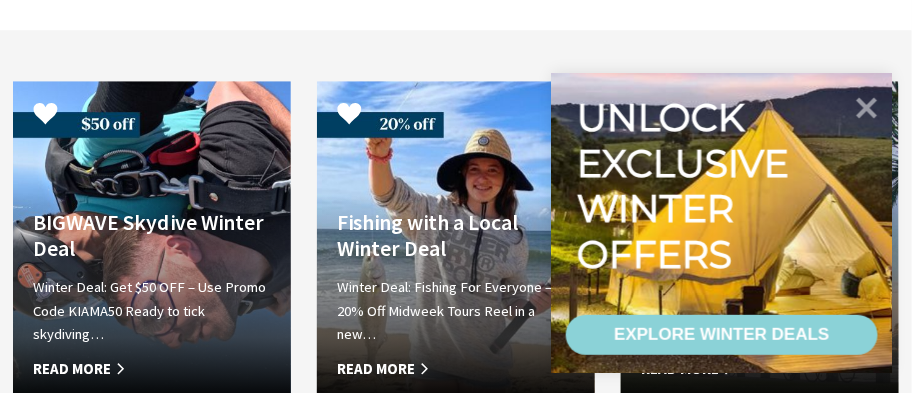 scroll, scrollTop: 1218, scrollLeft: 0, axis: vertical 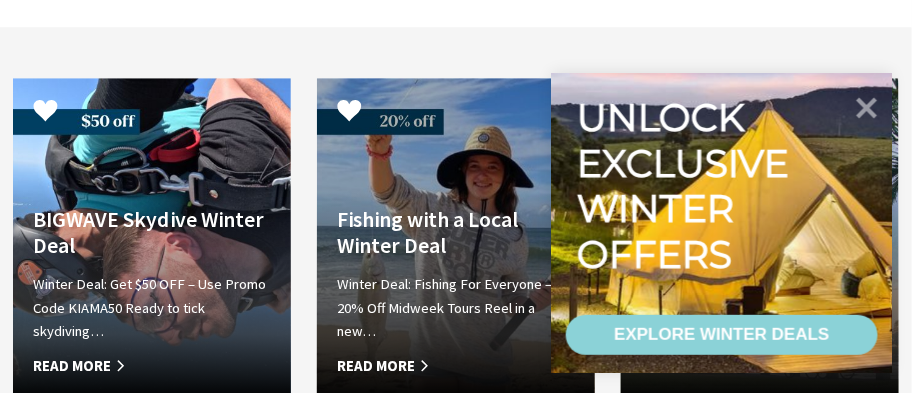 click on "Fishing with a Local Winter Deal" at bounding box center (456, 233) 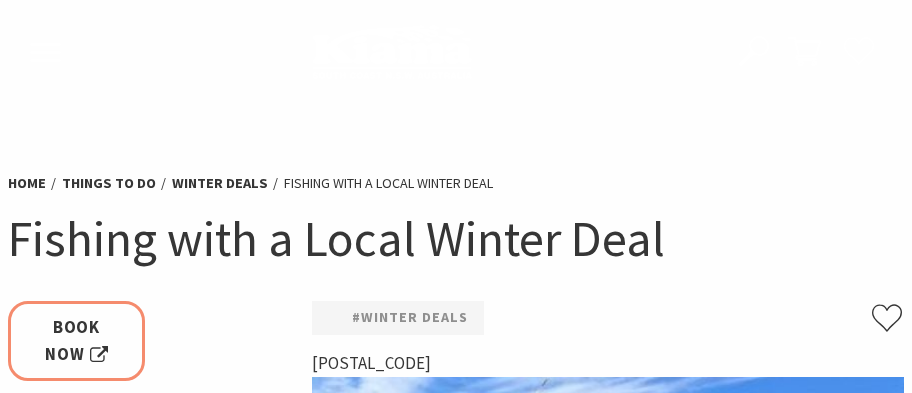 scroll, scrollTop: 0, scrollLeft: 0, axis: both 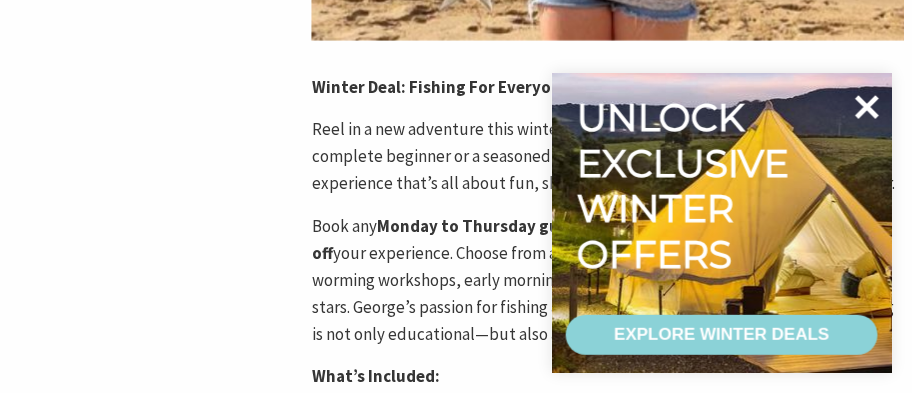click 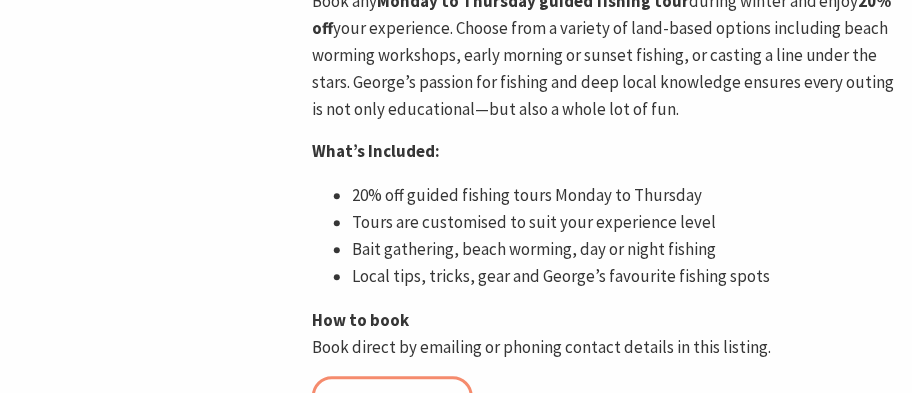 scroll, scrollTop: 1058, scrollLeft: 0, axis: vertical 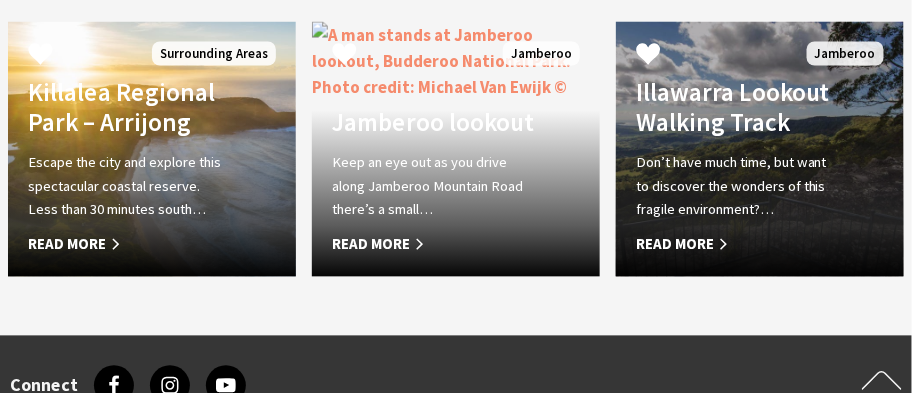click on "Illawarra Lookout Walking Track" at bounding box center (738, 108) 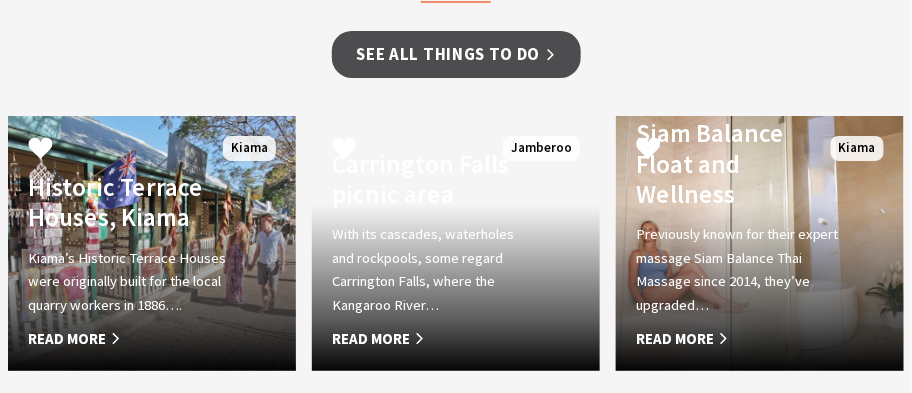 scroll, scrollTop: 1690, scrollLeft: 0, axis: vertical 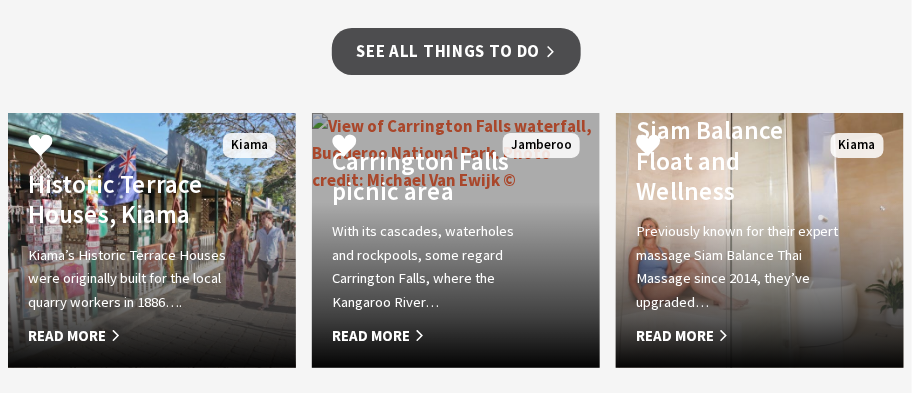 click on "Carrington Falls picnic area" at bounding box center [434, 176] 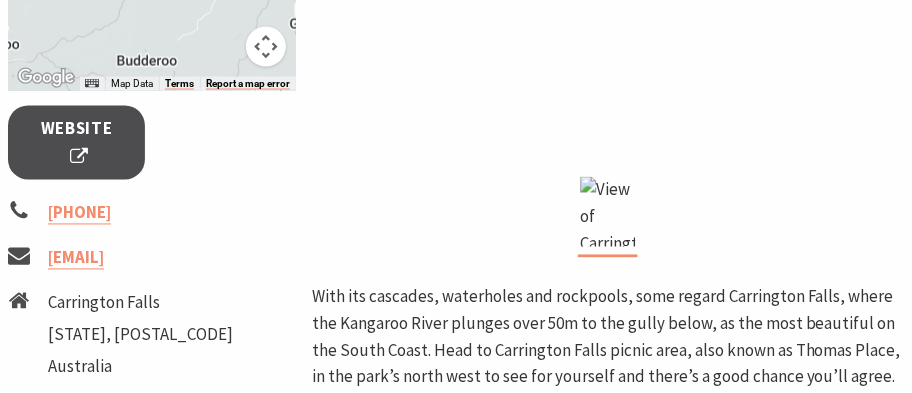 scroll, scrollTop: 747, scrollLeft: 0, axis: vertical 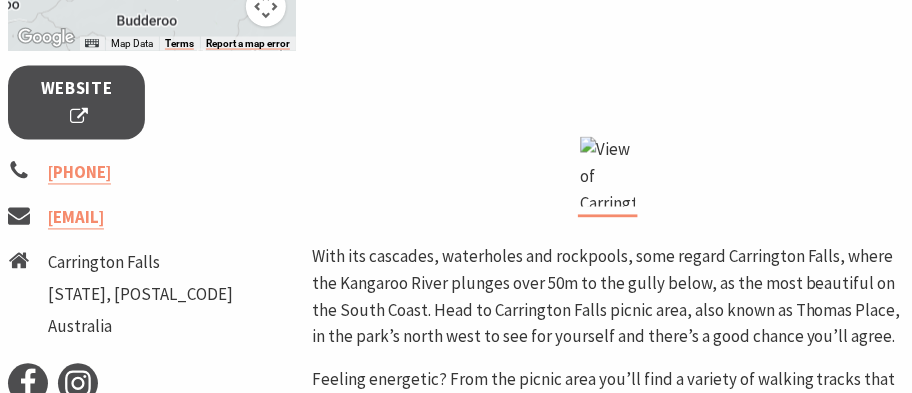 click on "Carrington Falls
New South Wales, 2577
Australia" at bounding box center [152, 298] 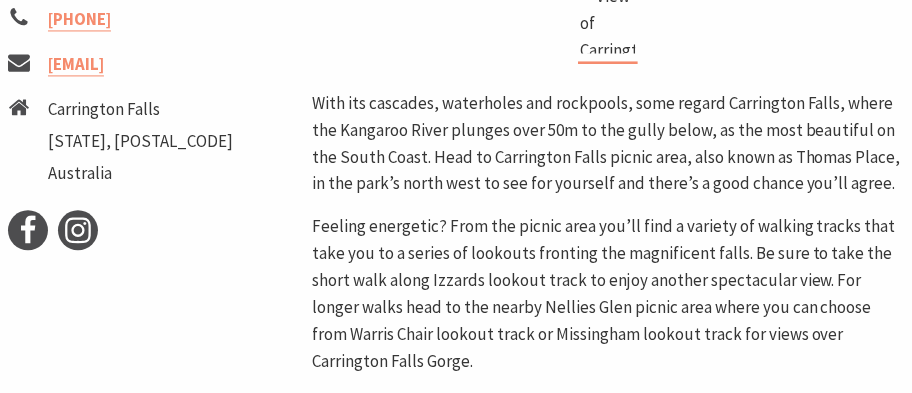 scroll, scrollTop: 904, scrollLeft: 0, axis: vertical 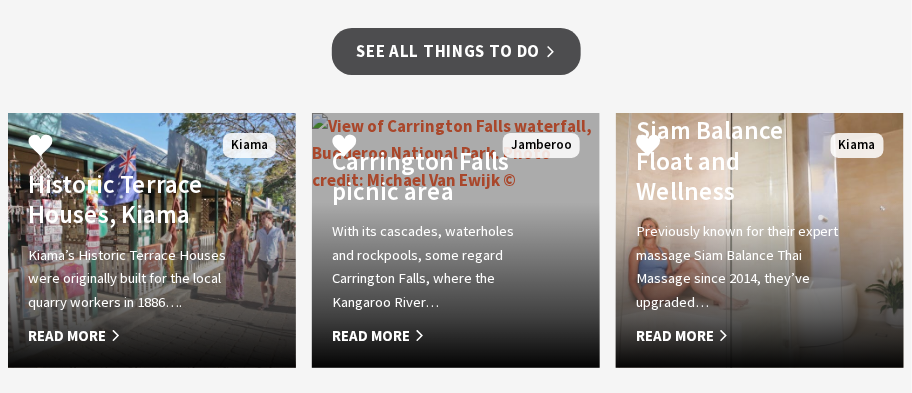 click on "Carrington Falls picnic area" at bounding box center [434, 176] 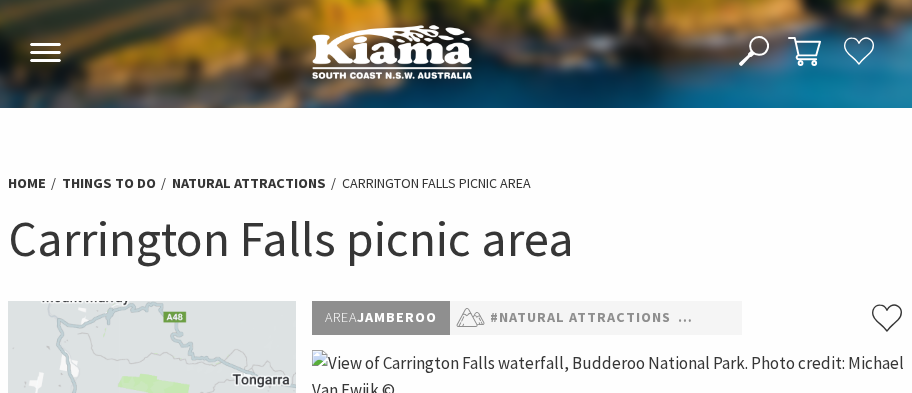 scroll, scrollTop: 0, scrollLeft: 0, axis: both 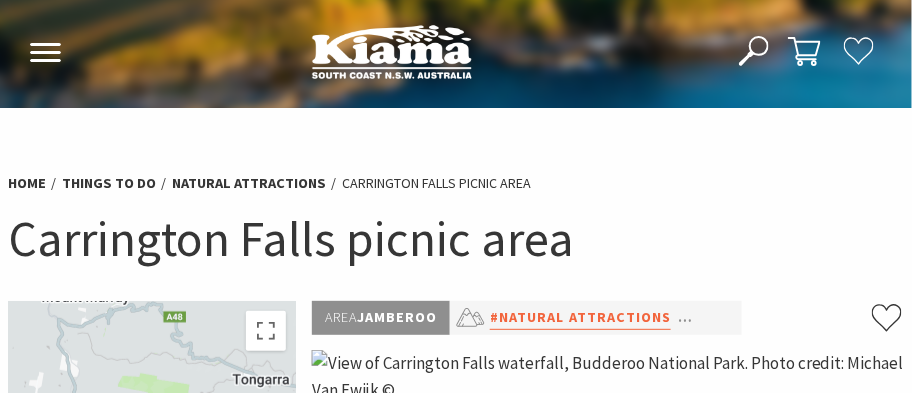 click on "#Natural Attractions" at bounding box center [580, 318] 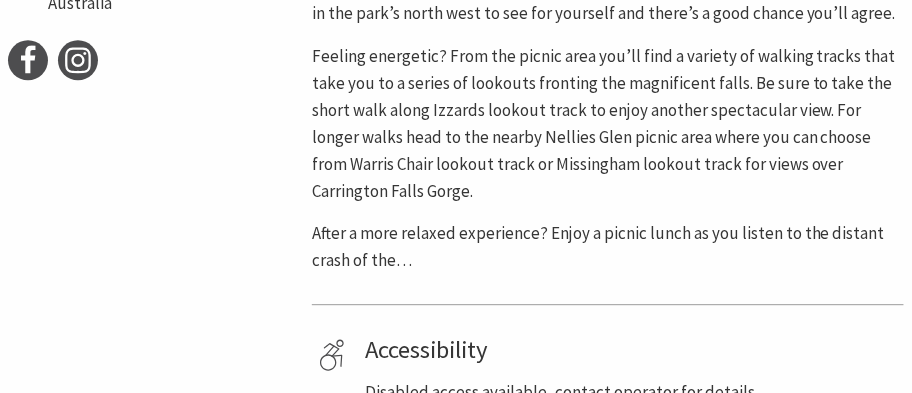 scroll, scrollTop: 1101, scrollLeft: 0, axis: vertical 